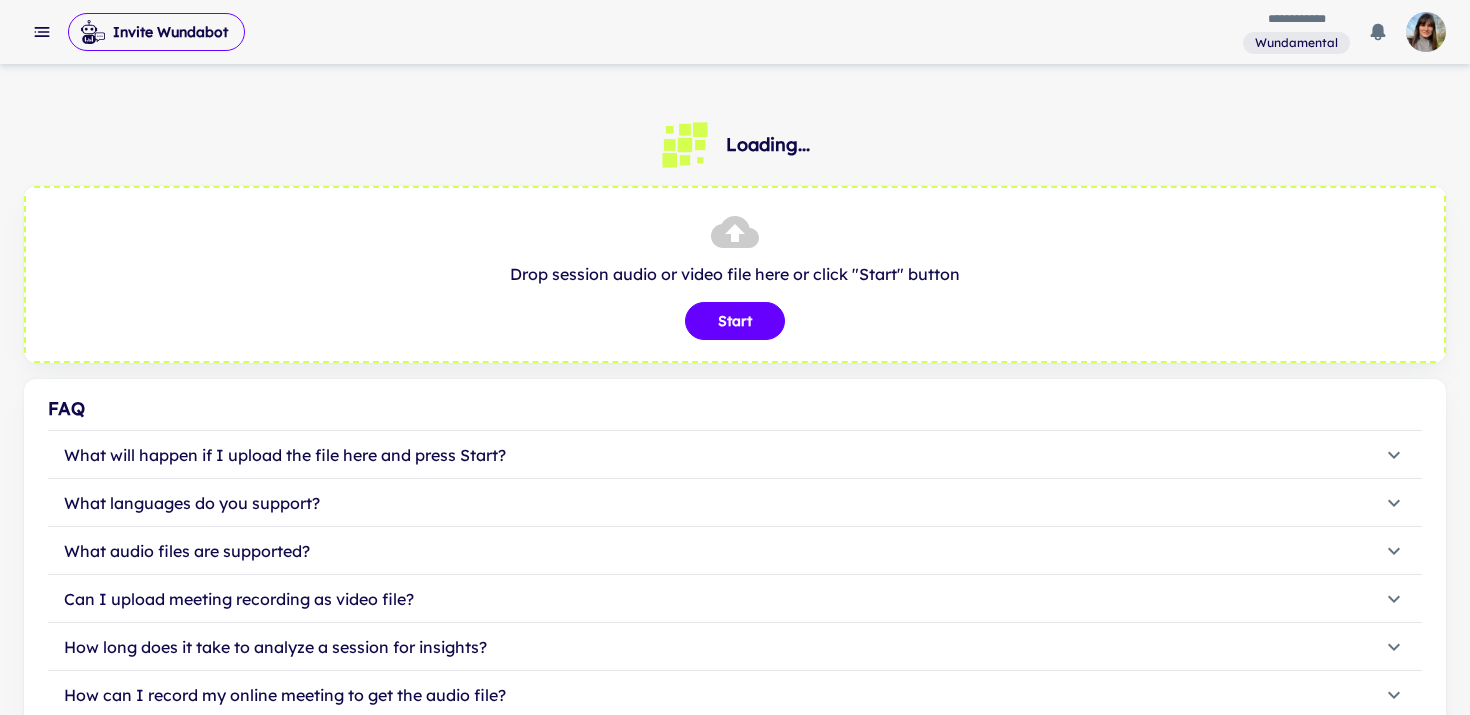 scroll, scrollTop: 0, scrollLeft: 0, axis: both 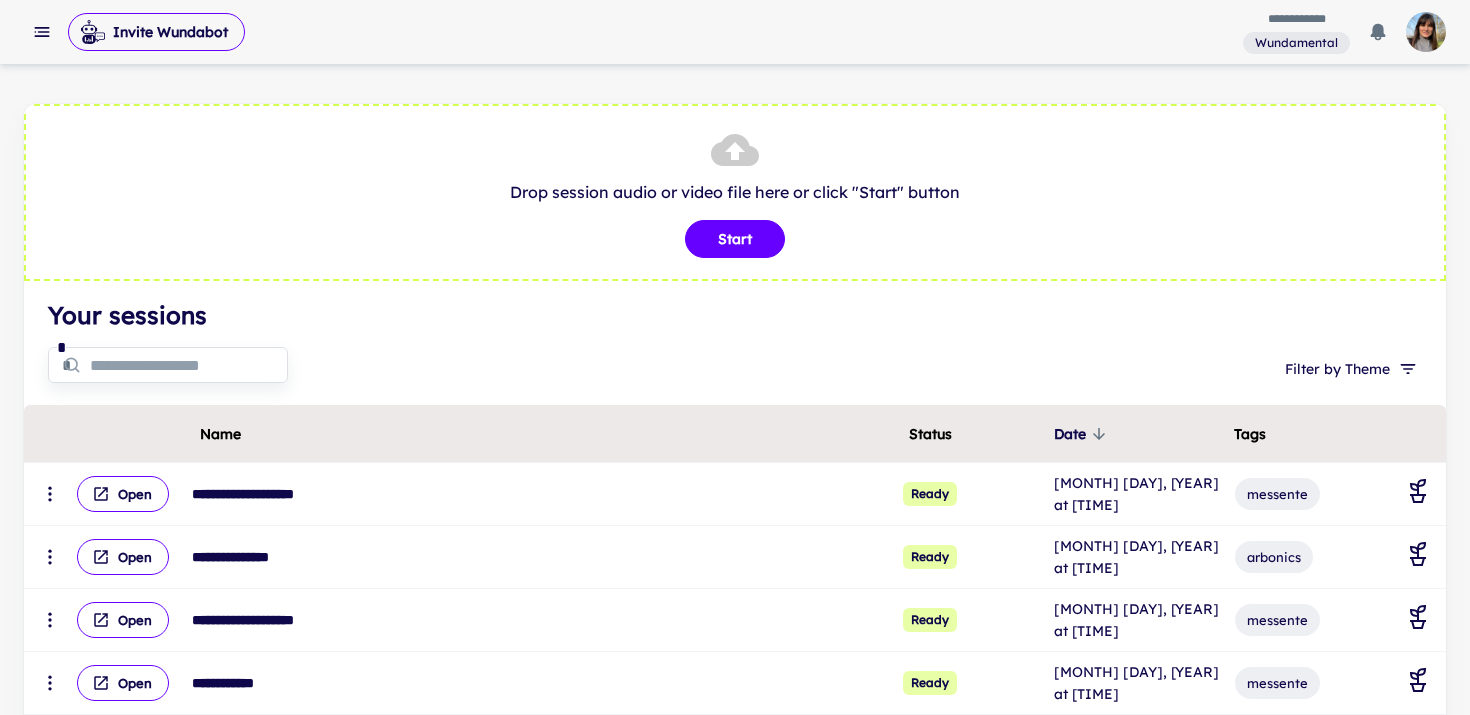 click at bounding box center (189, 365) 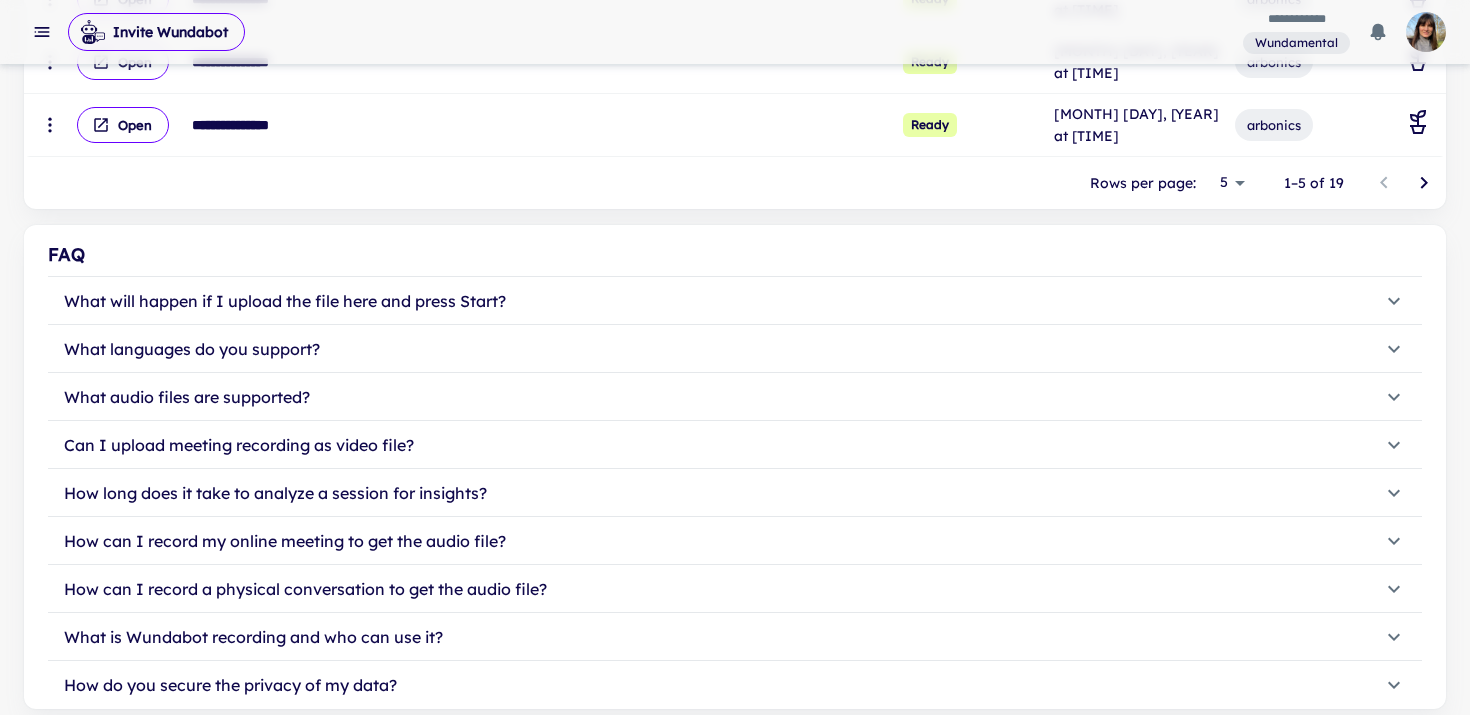 scroll, scrollTop: 543, scrollLeft: 0, axis: vertical 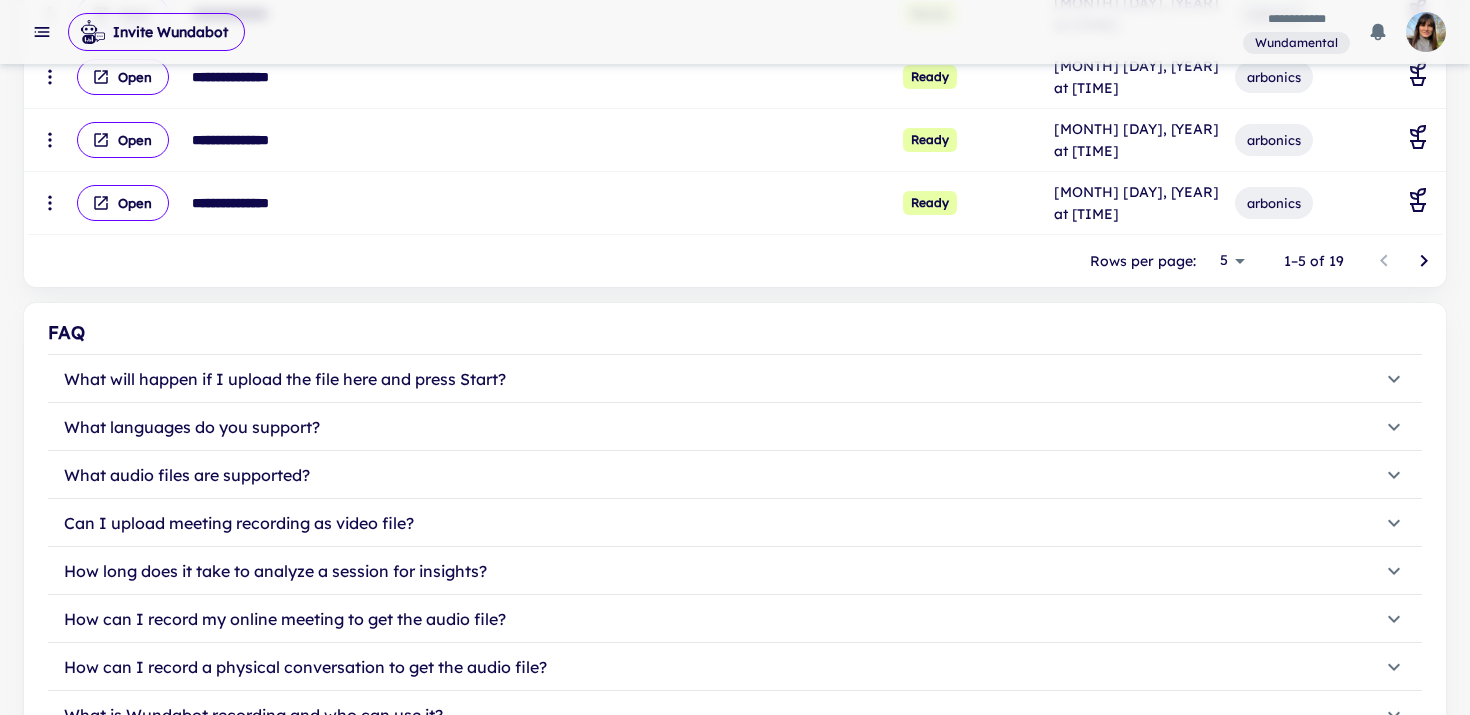 type on "********" 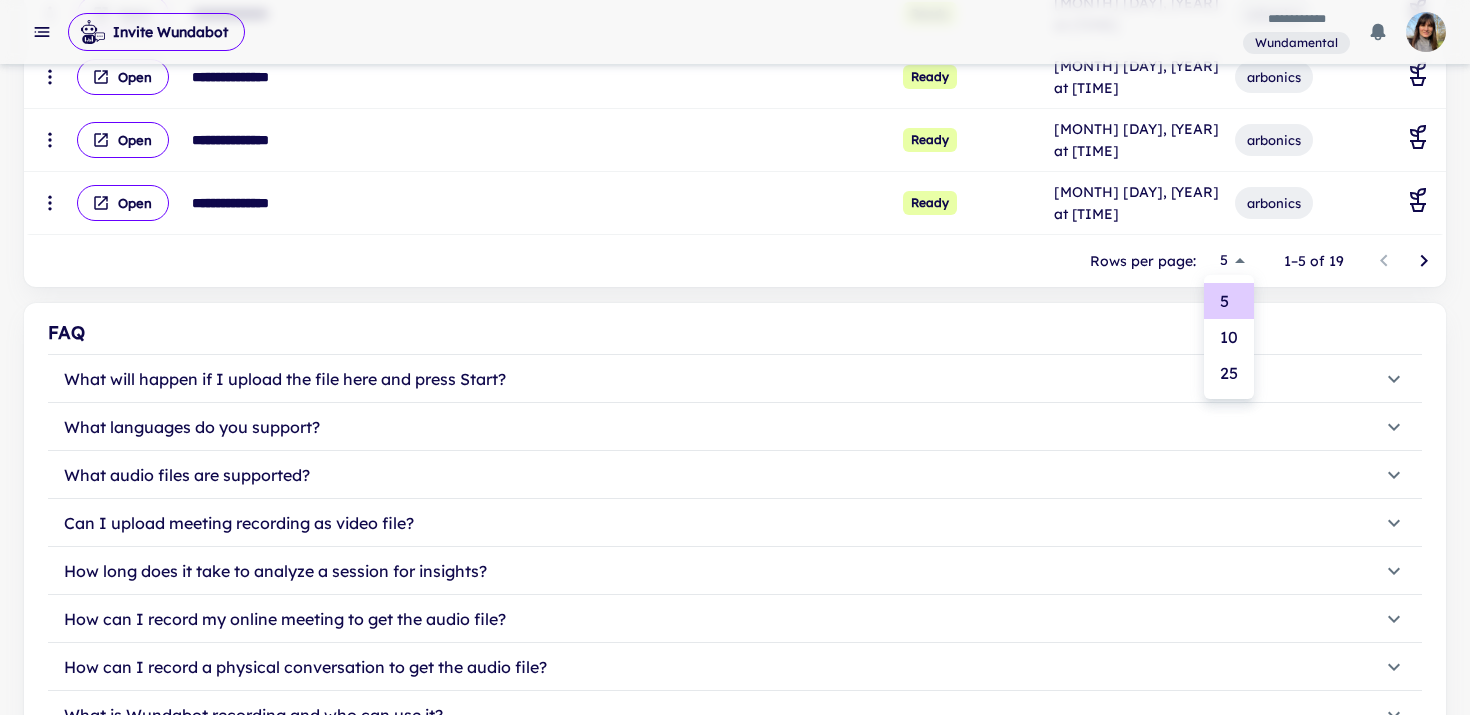 click on "25" at bounding box center (1229, 373) 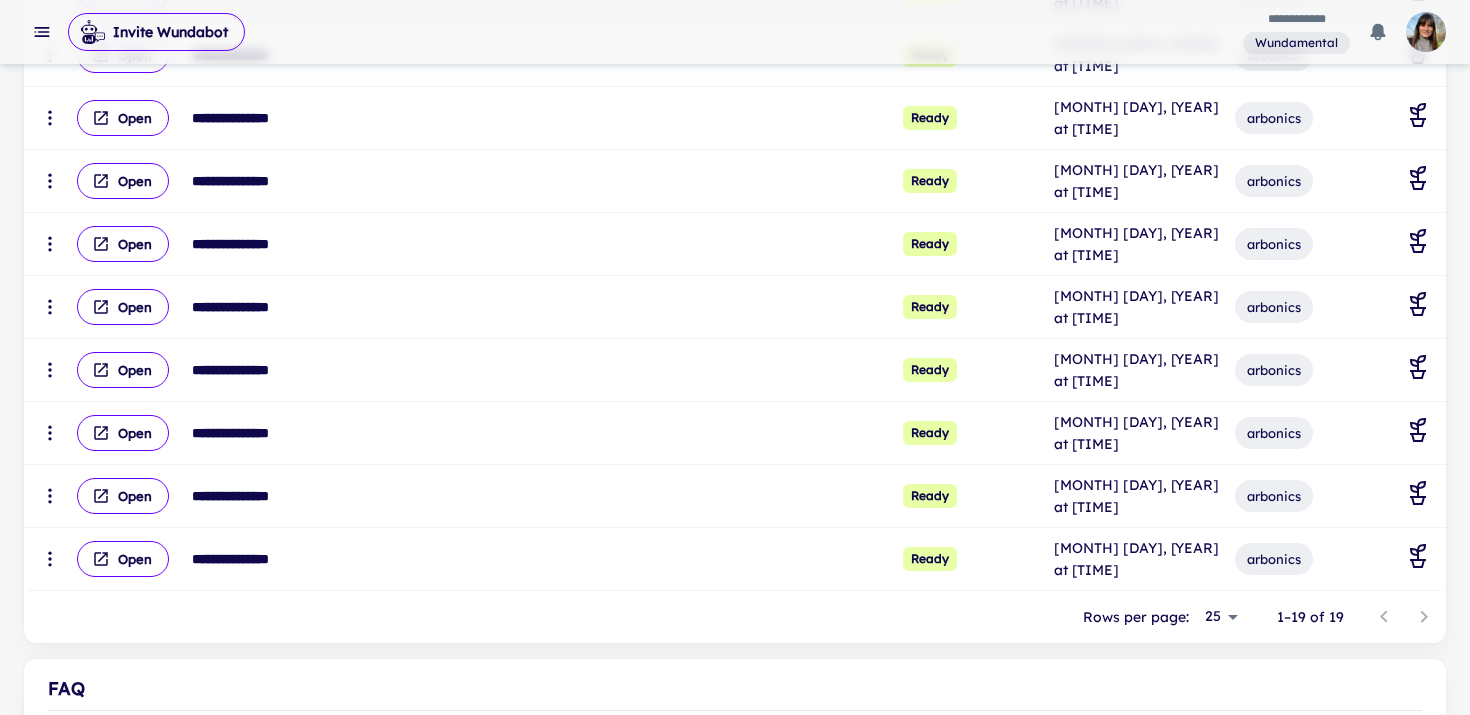 scroll, scrollTop: 1070, scrollLeft: 0, axis: vertical 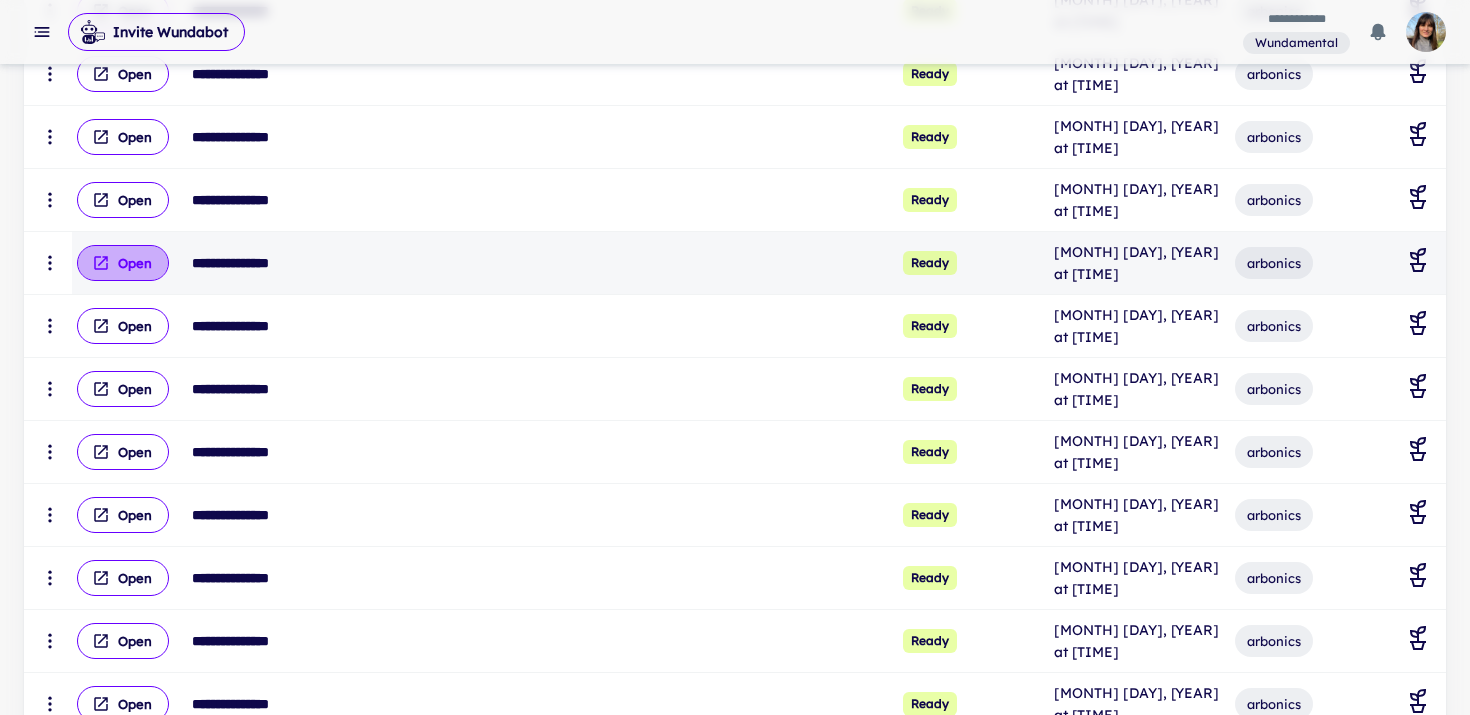 click on "Open" at bounding box center (123, 263) 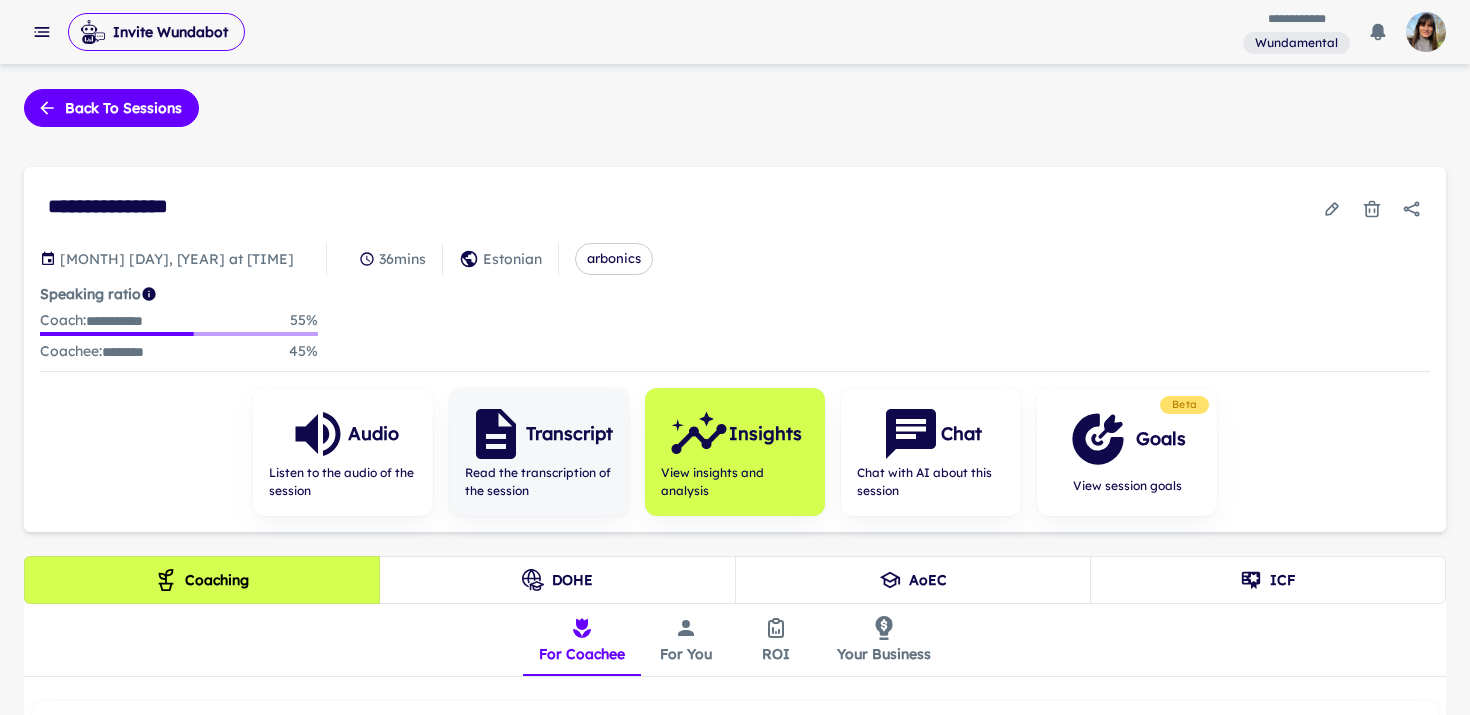 click on "Transcript" at bounding box center [569, 434] 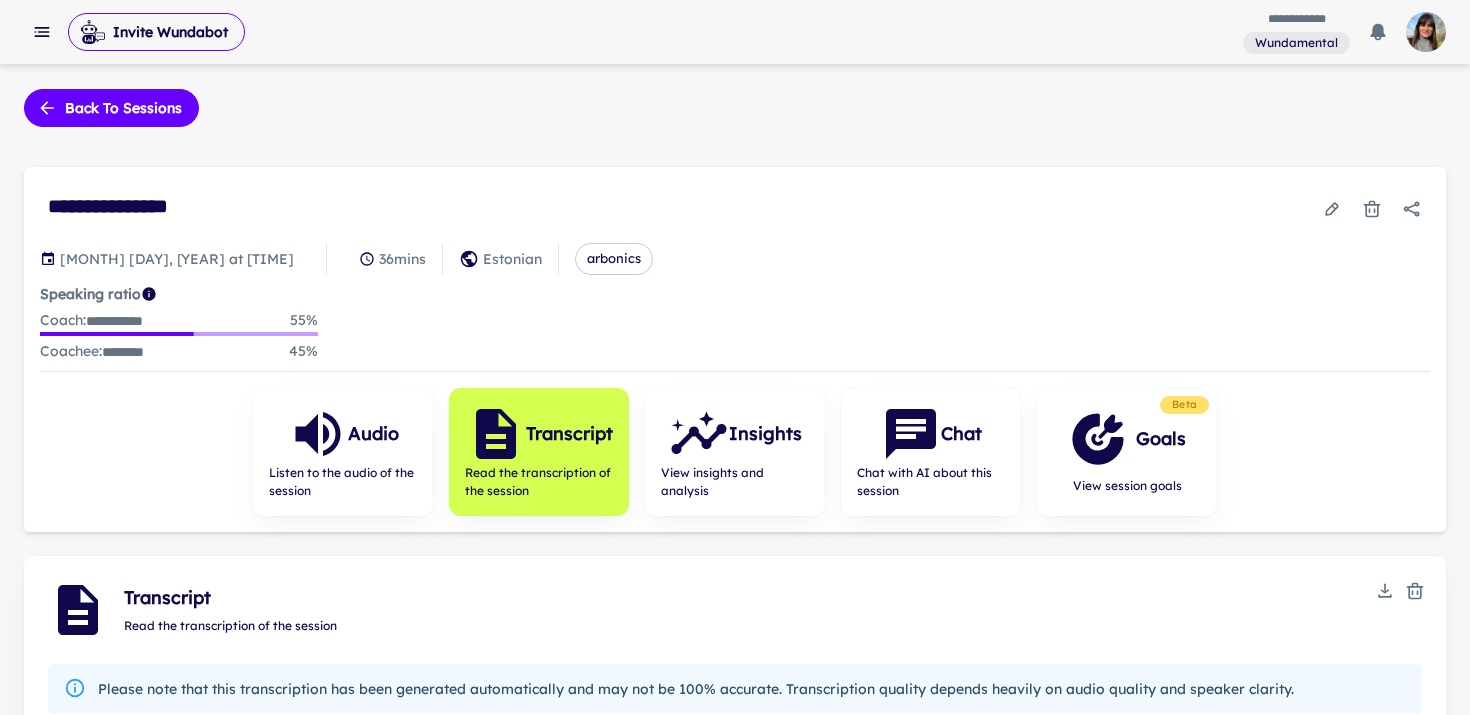 type 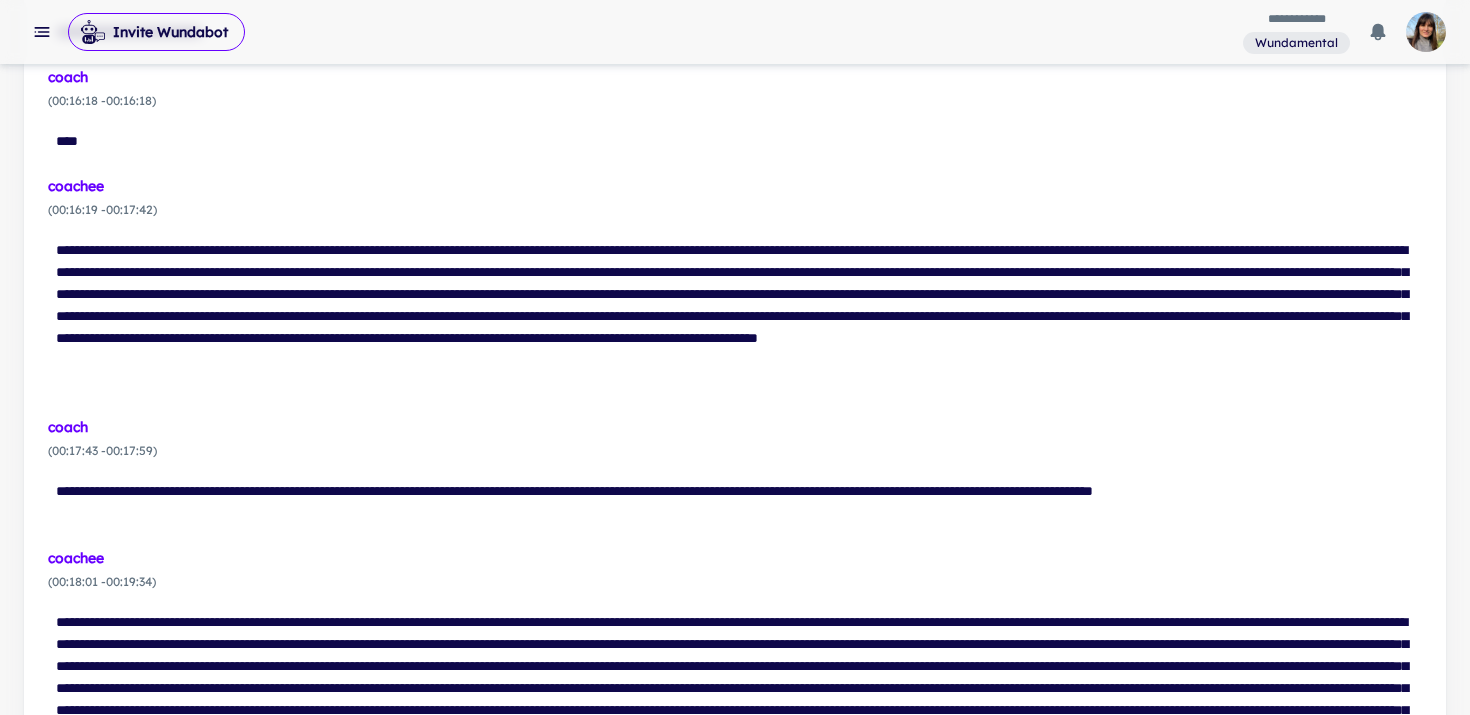 scroll, scrollTop: 5121, scrollLeft: 0, axis: vertical 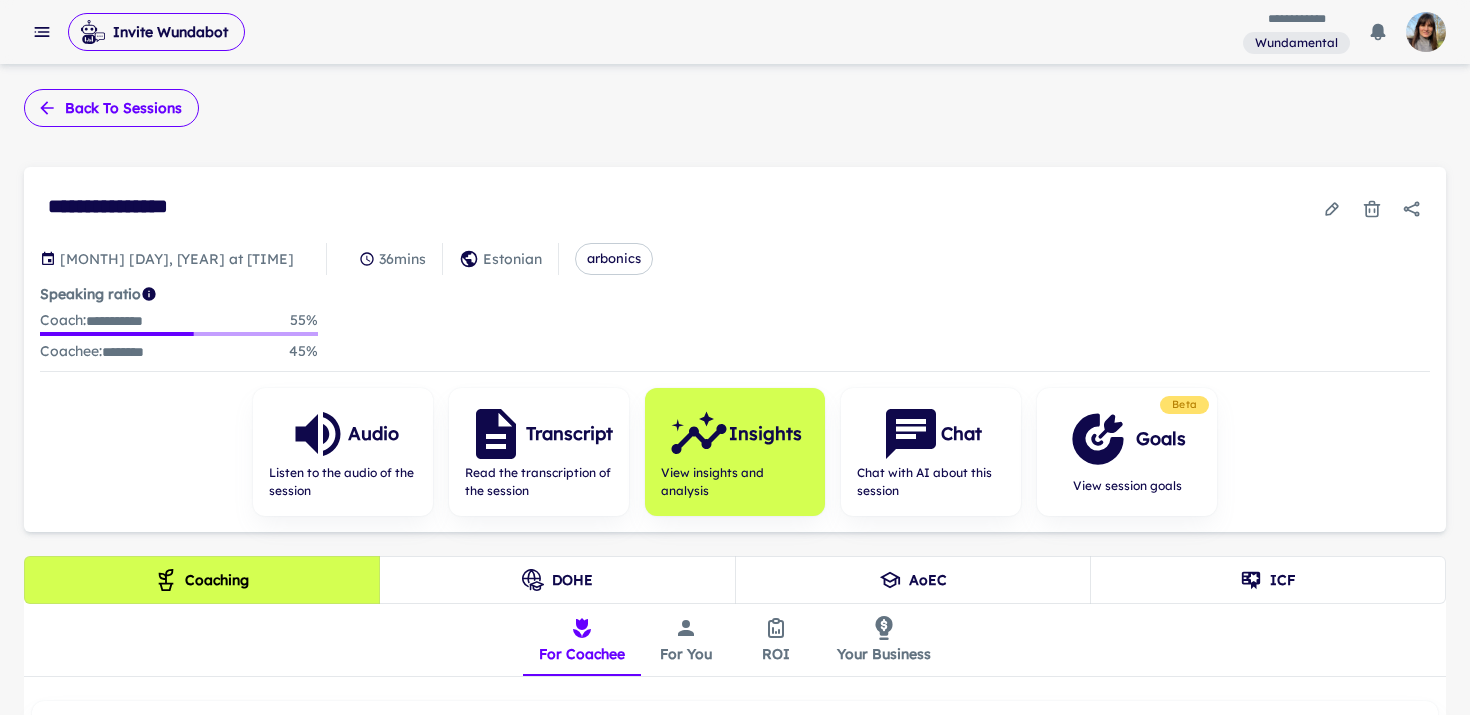 click on "Back to sessions" at bounding box center (111, 108) 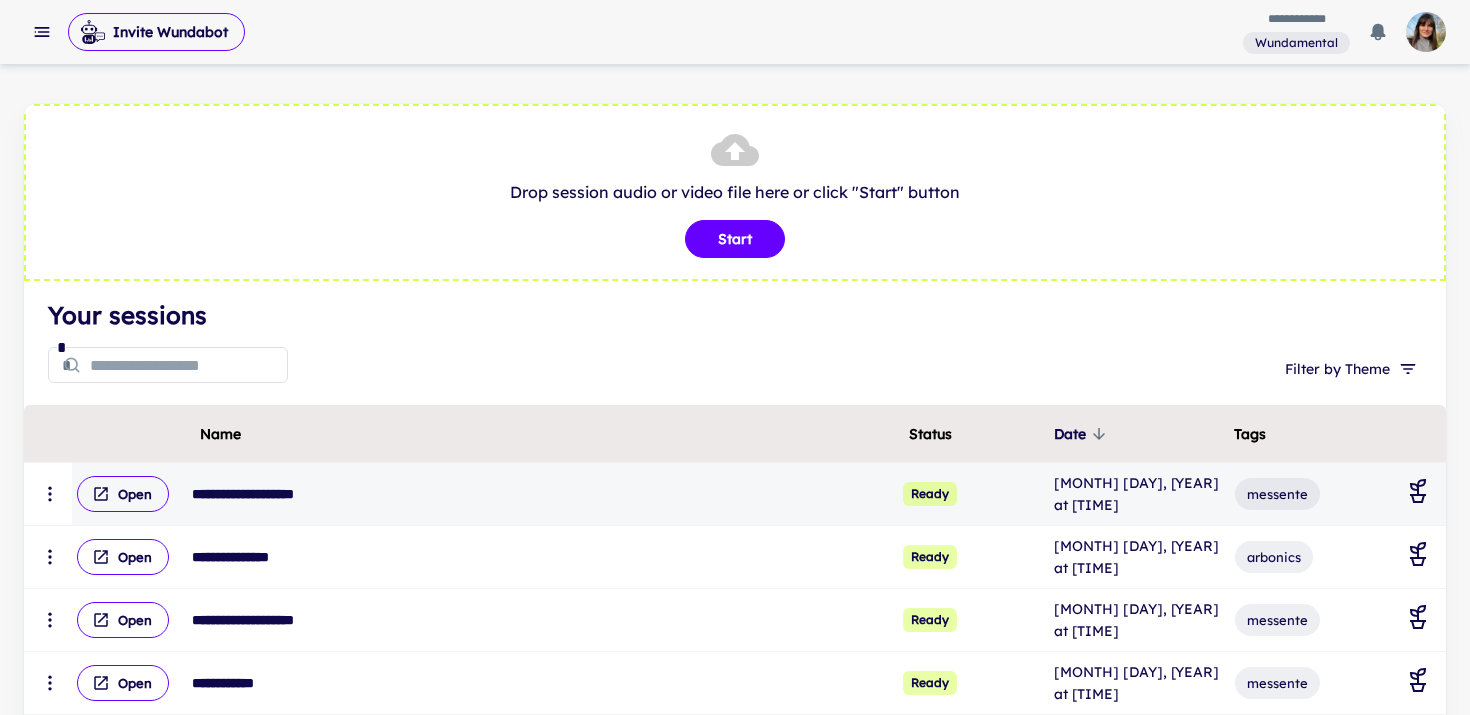 scroll, scrollTop: 144, scrollLeft: 0, axis: vertical 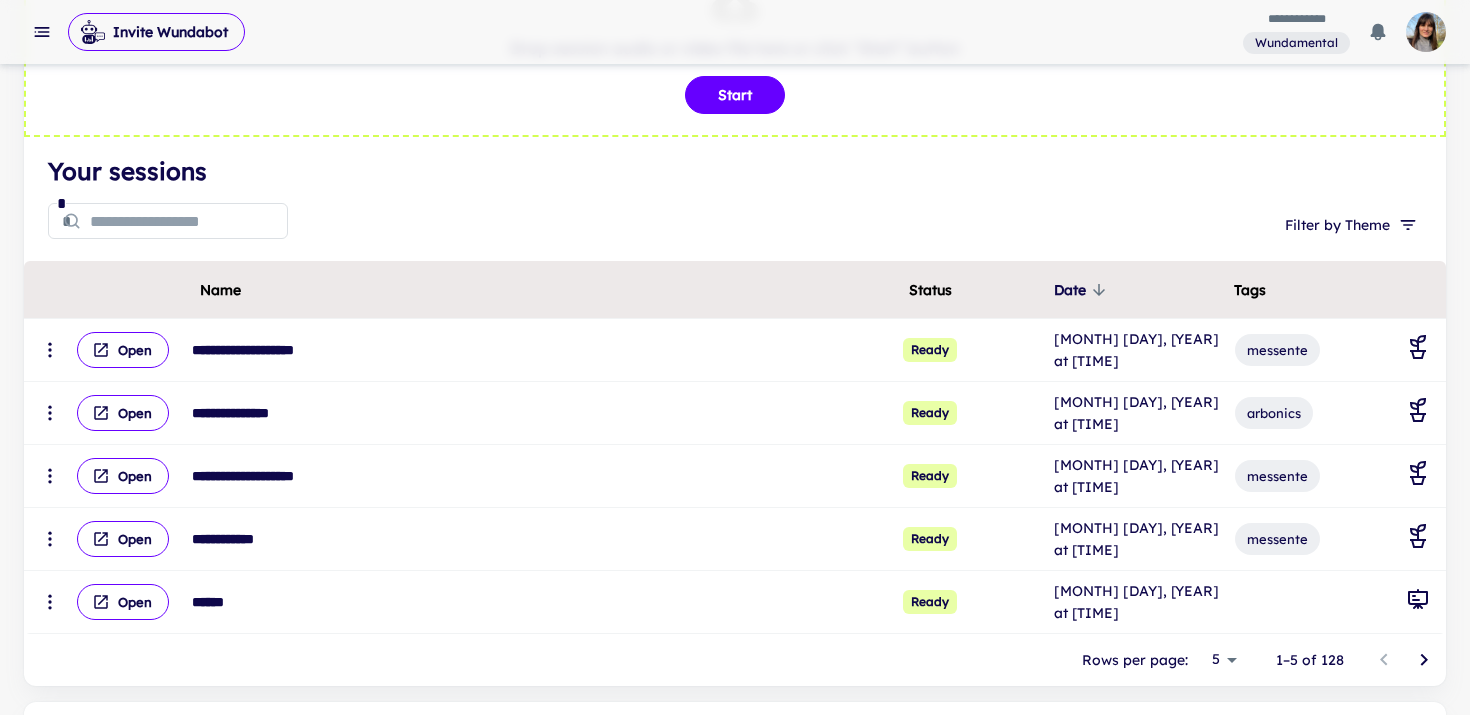 click at bounding box center (189, 221) 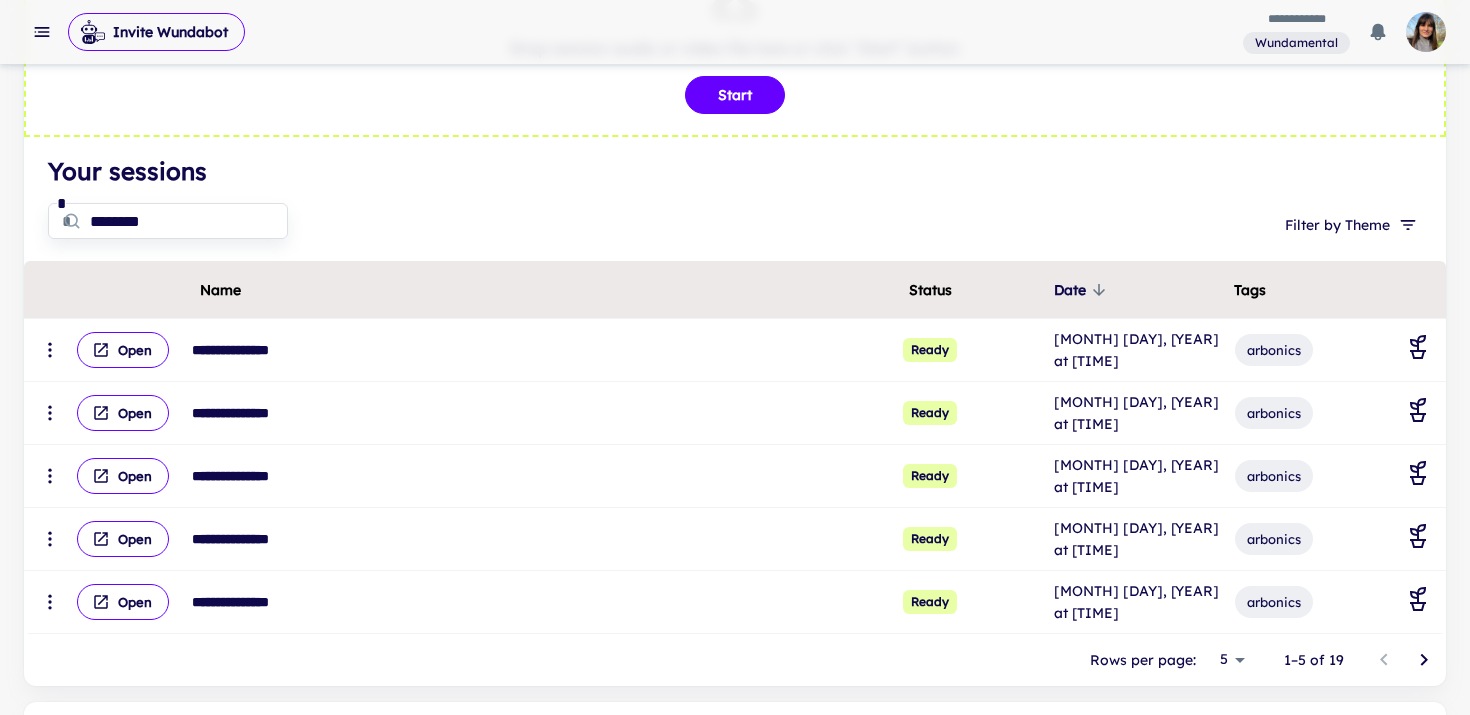 type on "********" 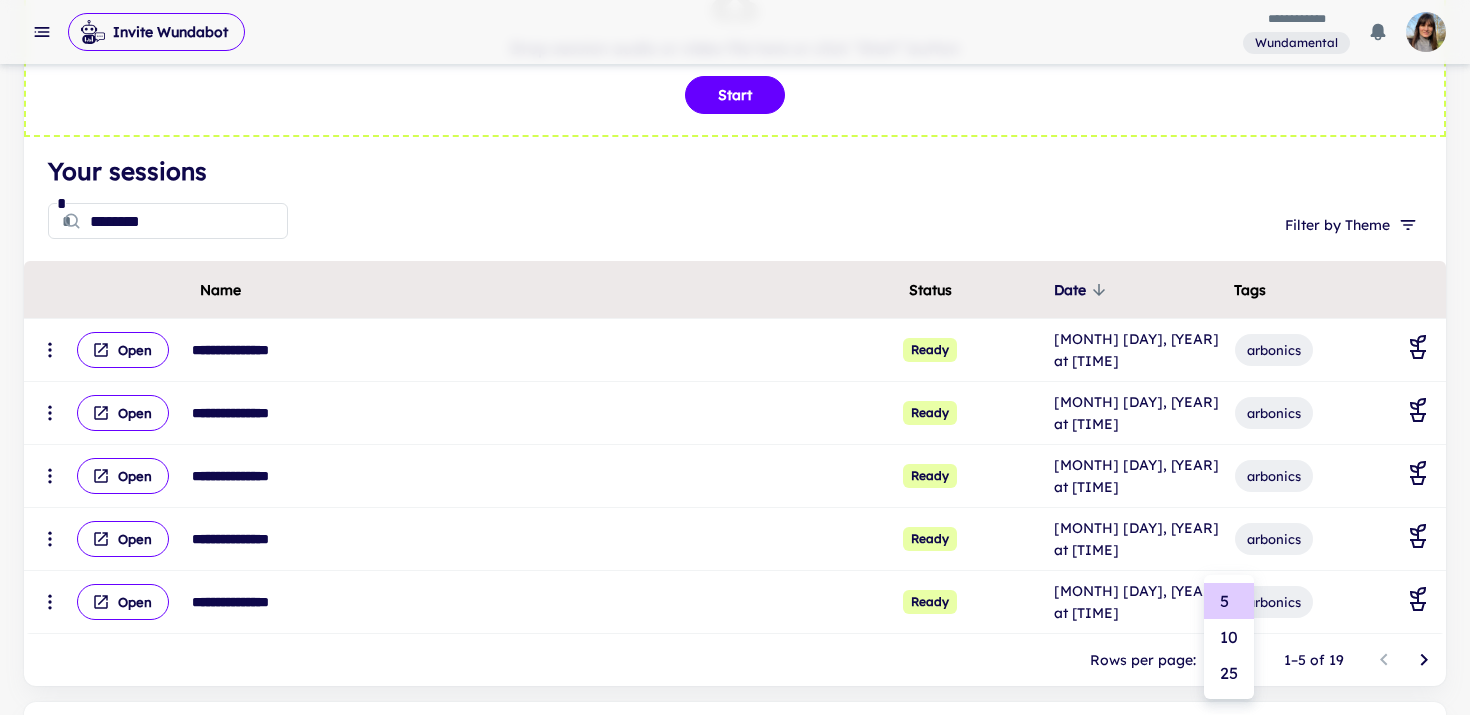 click on "25" at bounding box center (1229, 673) 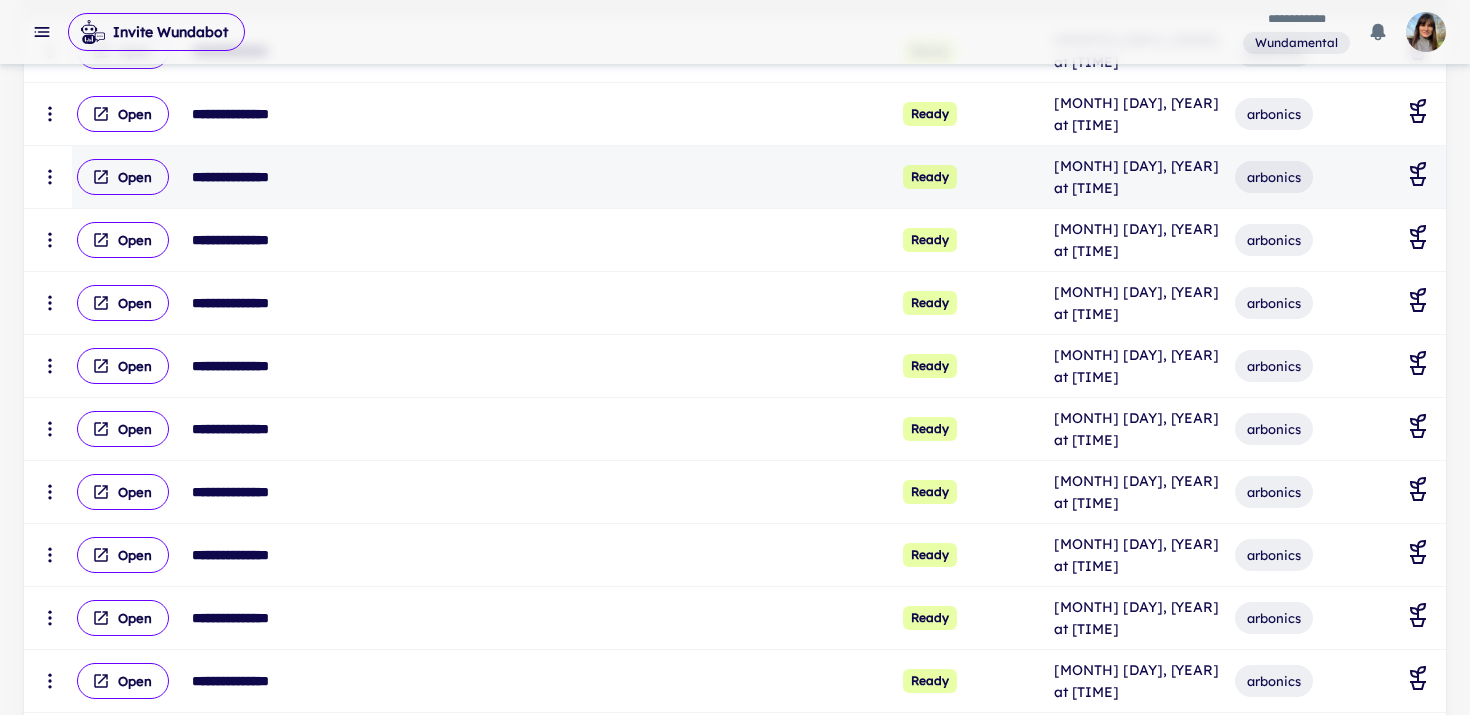 scroll, scrollTop: 479, scrollLeft: 0, axis: vertical 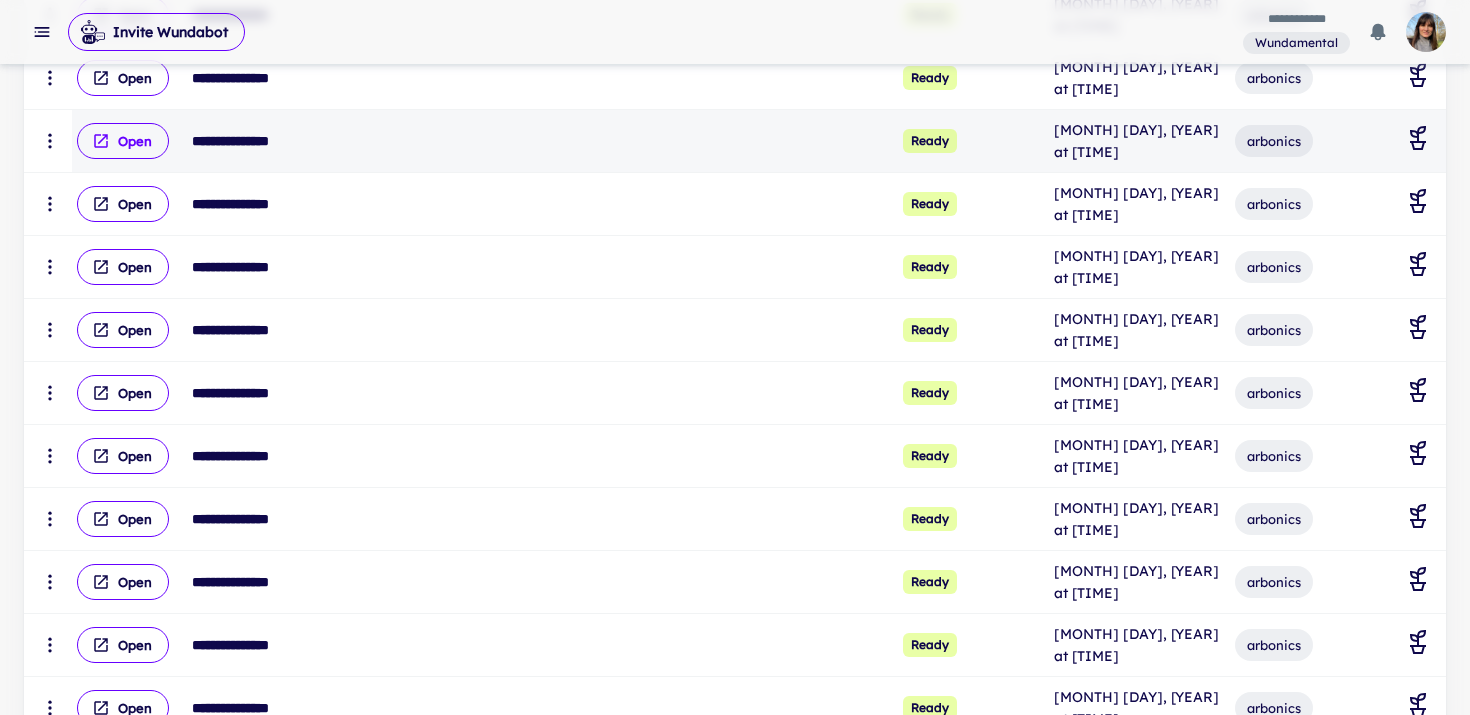 click on "Open" at bounding box center [123, 141] 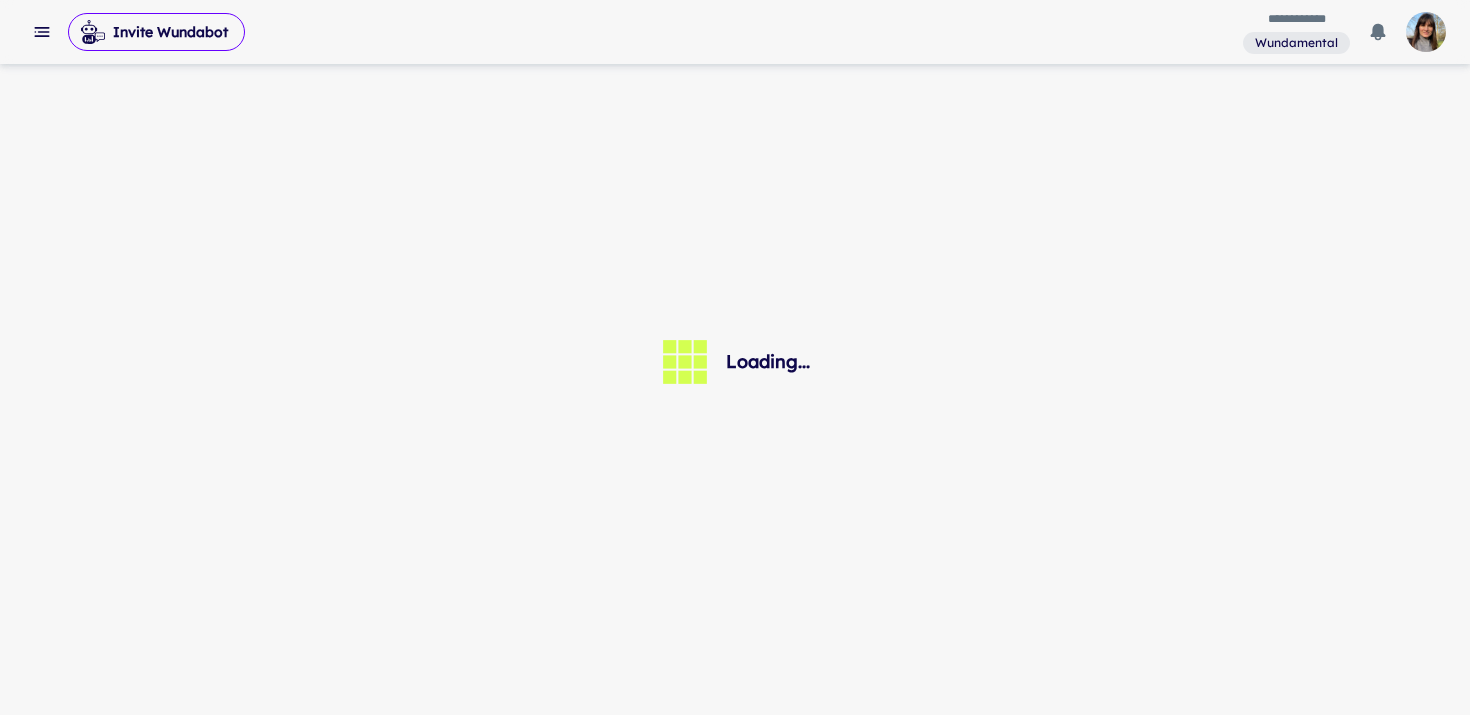scroll, scrollTop: 0, scrollLeft: 0, axis: both 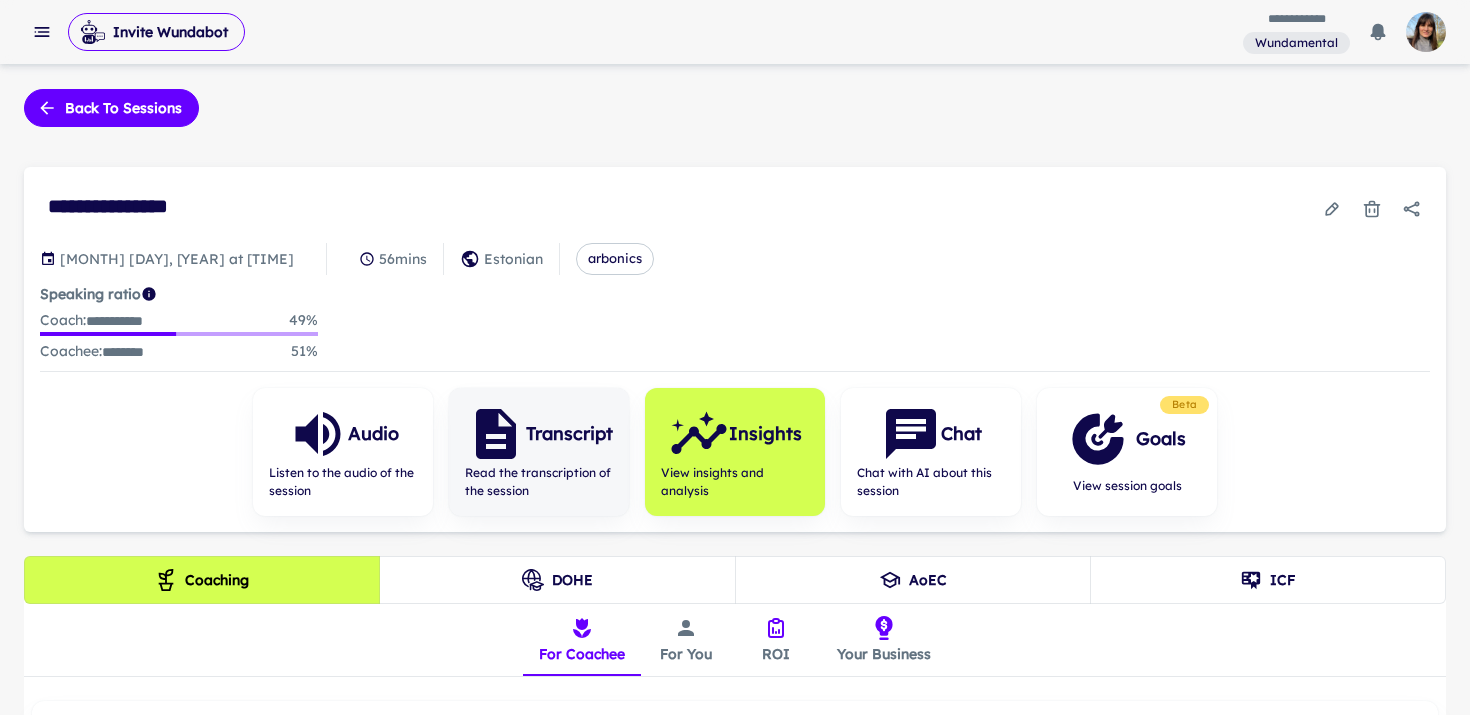 click on "Transcript" at bounding box center (539, 434) 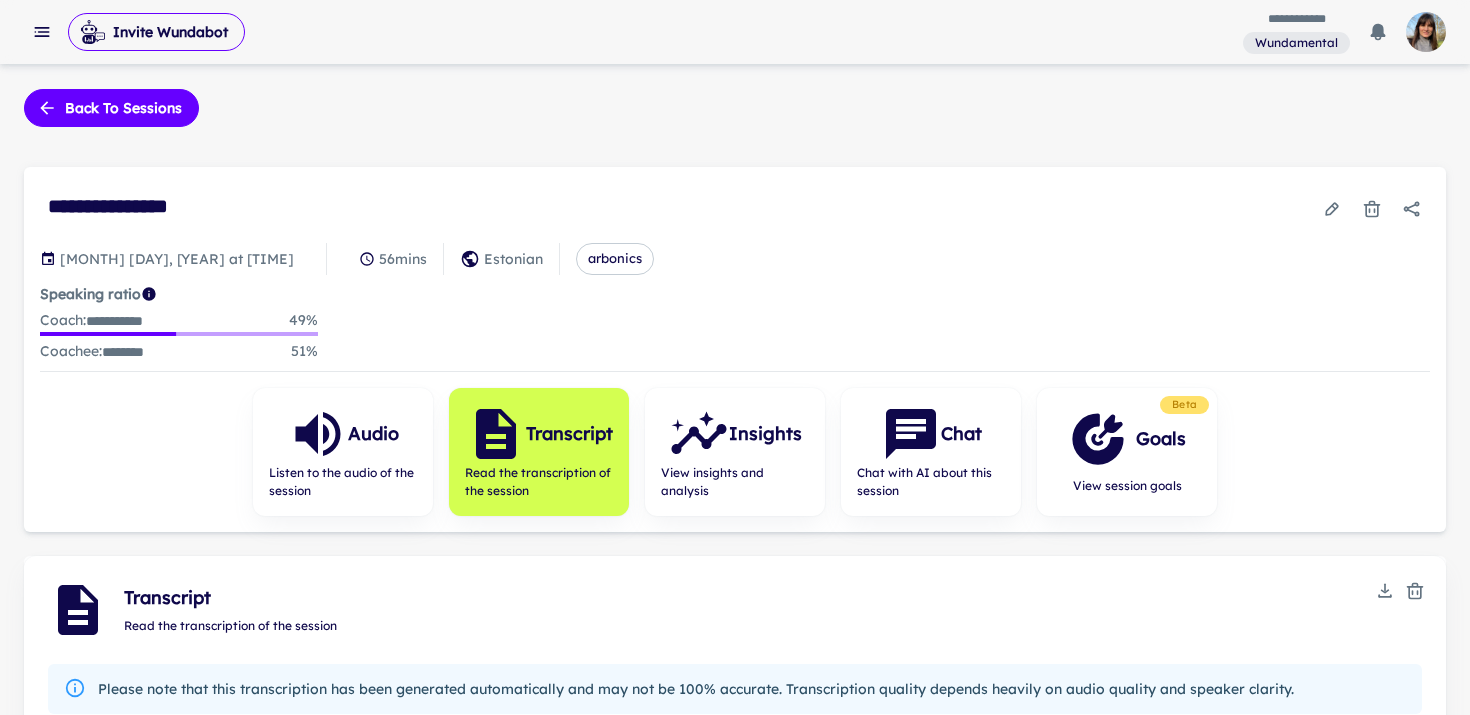 scroll, scrollTop: 10472, scrollLeft: 0, axis: vertical 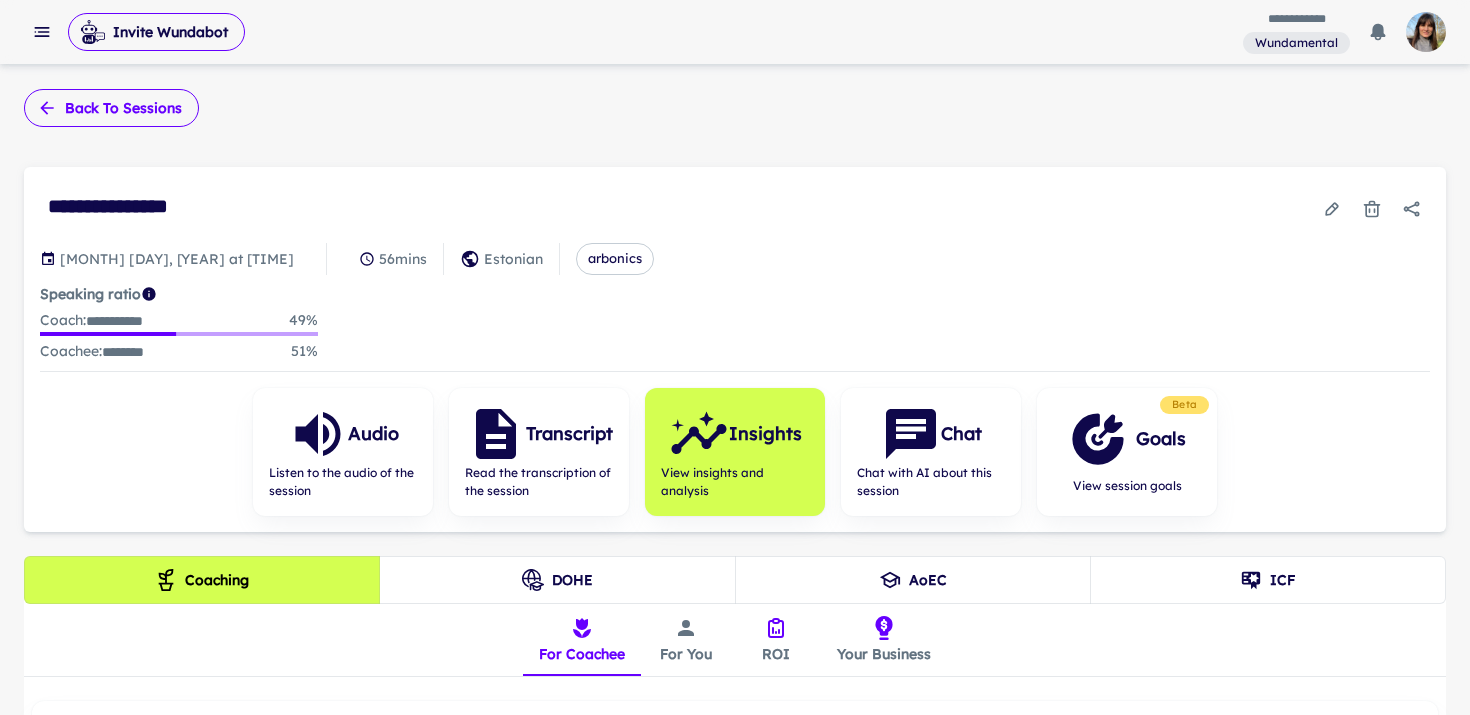 click on "Back to sessions" at bounding box center [111, 108] 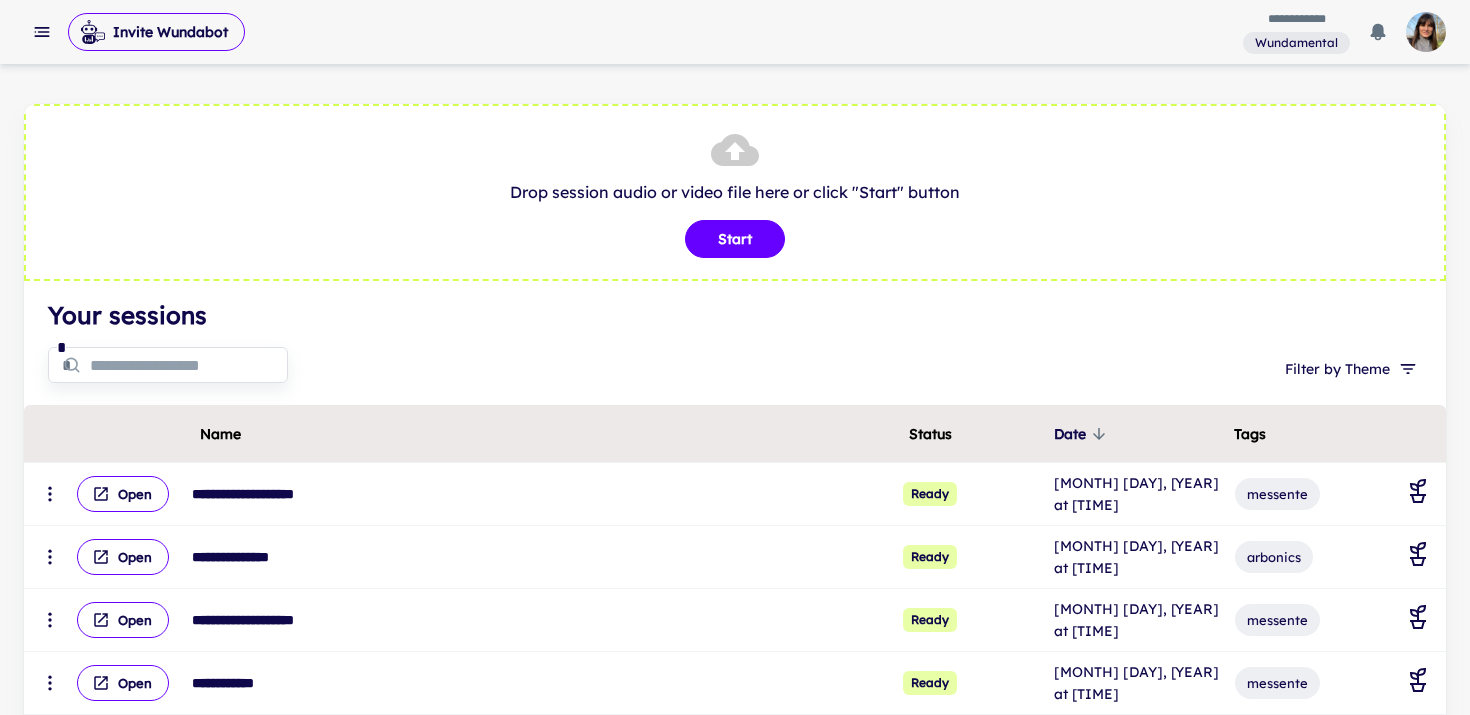 click at bounding box center (189, 365) 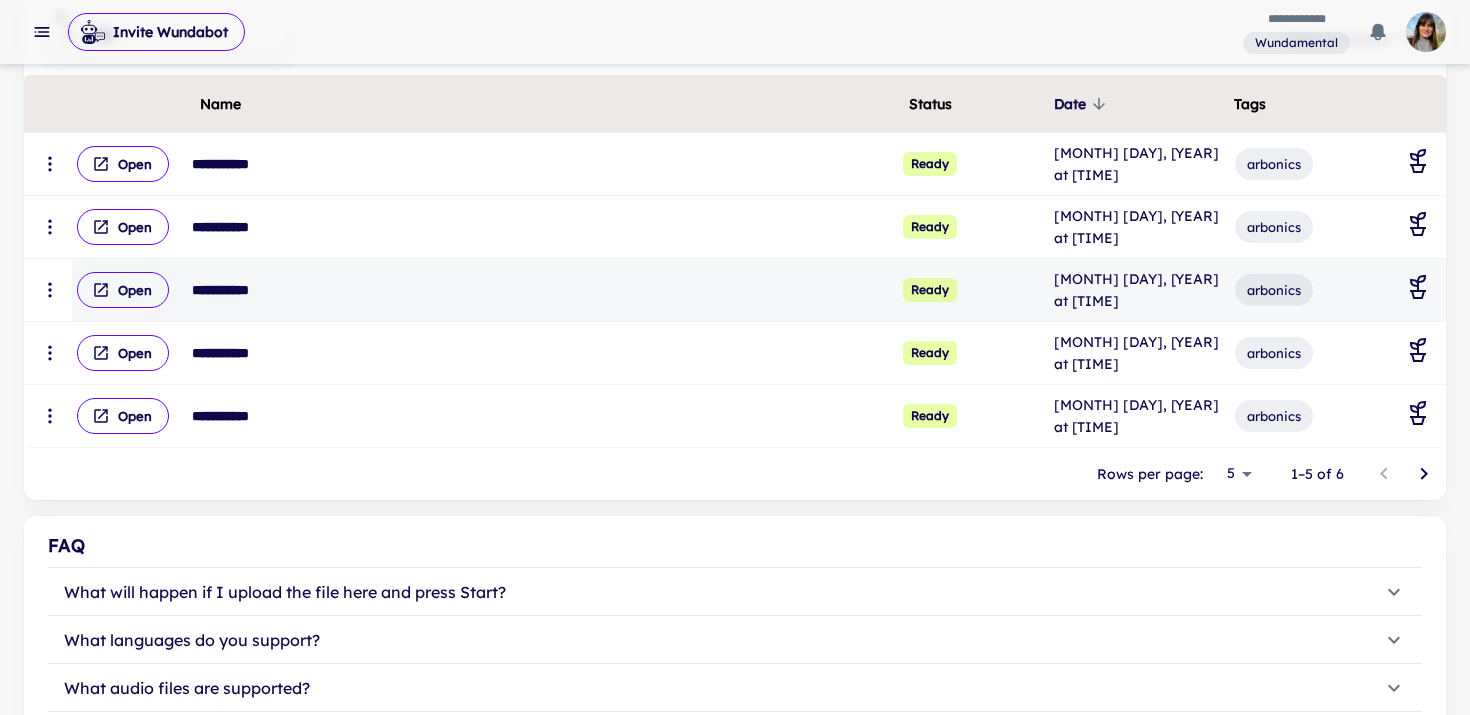 scroll, scrollTop: 551, scrollLeft: 0, axis: vertical 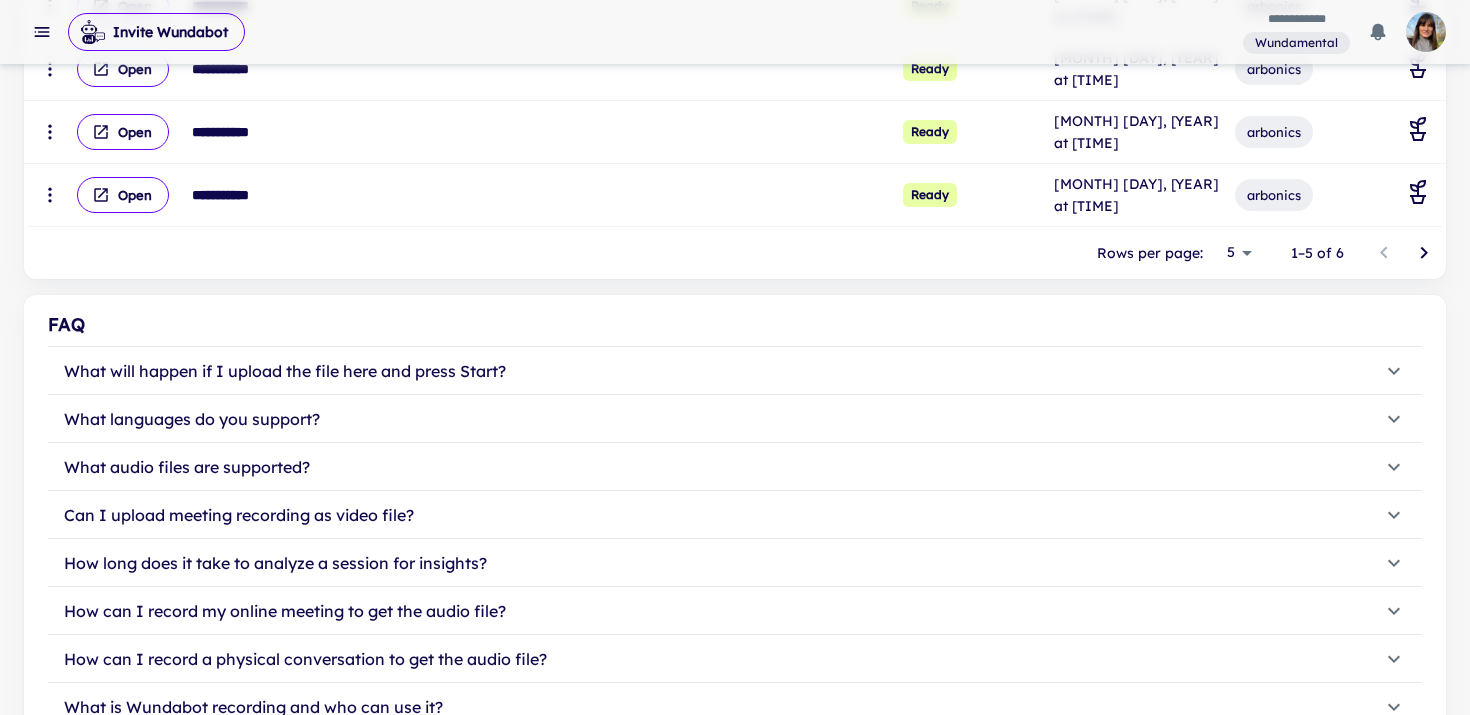 type on "****" 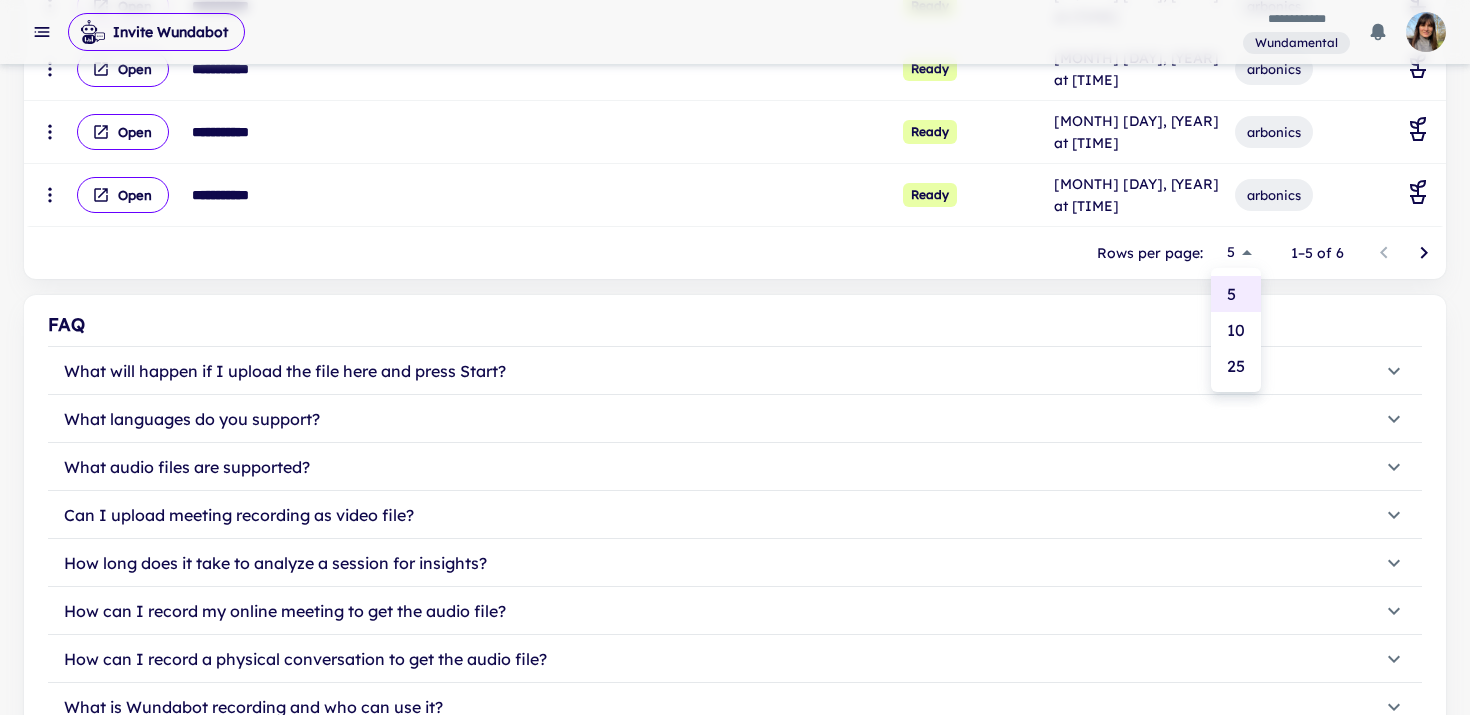 click on "25" at bounding box center (1236, 366) 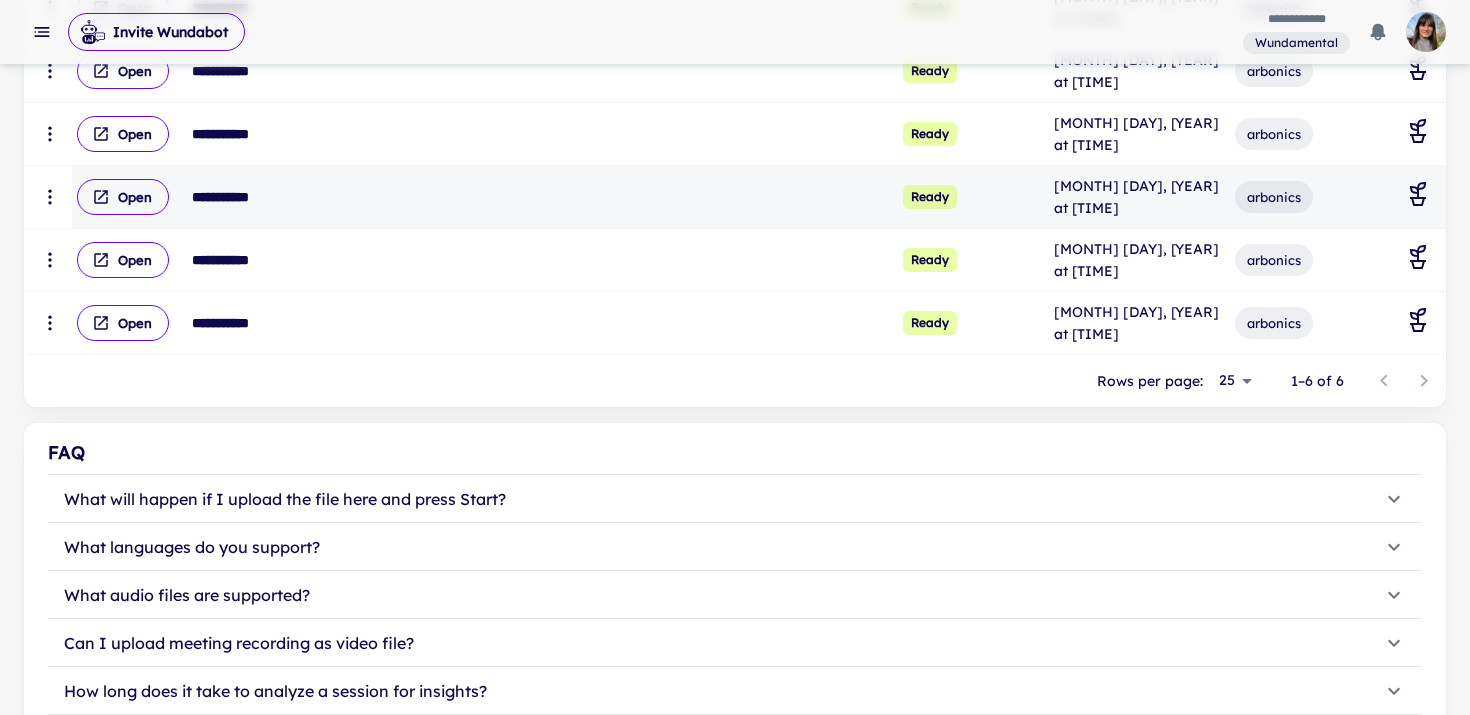 scroll, scrollTop: 476, scrollLeft: 0, axis: vertical 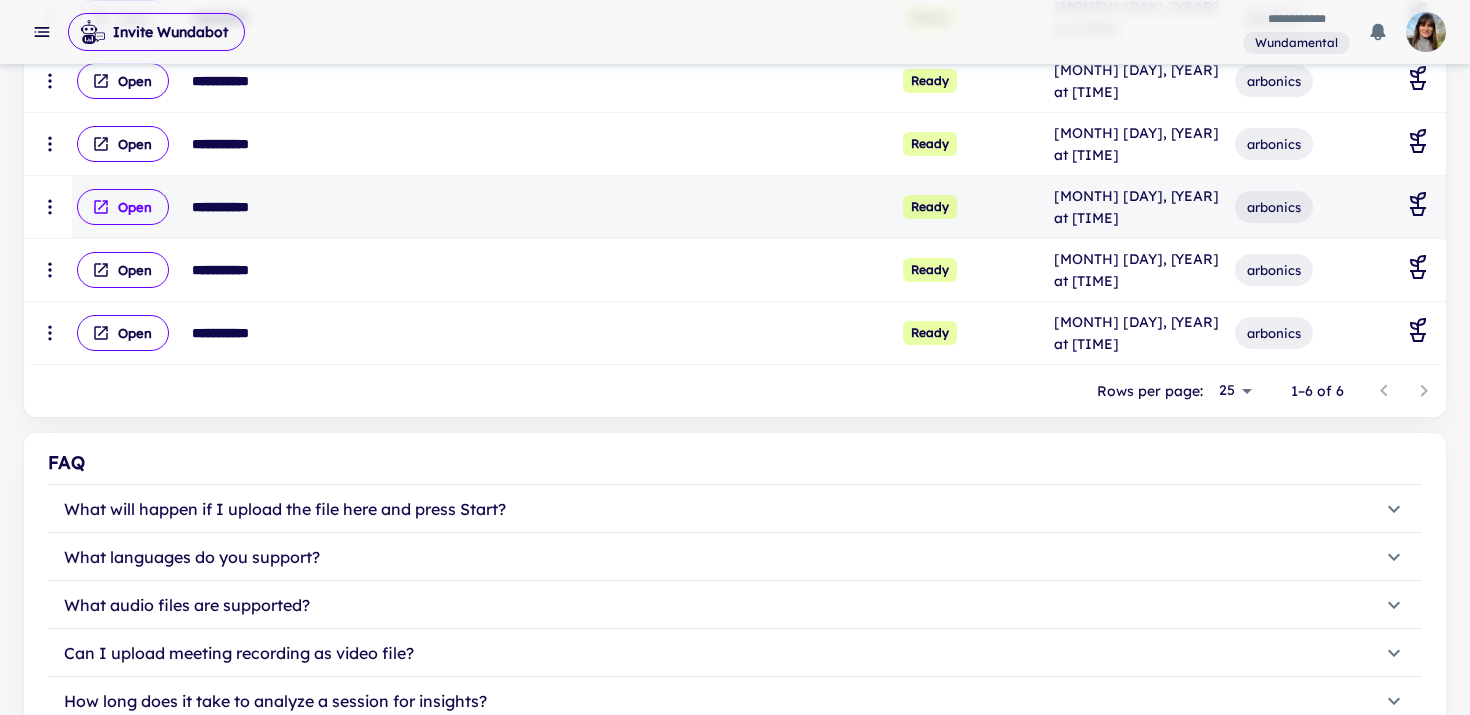 click on "Open" at bounding box center [123, 207] 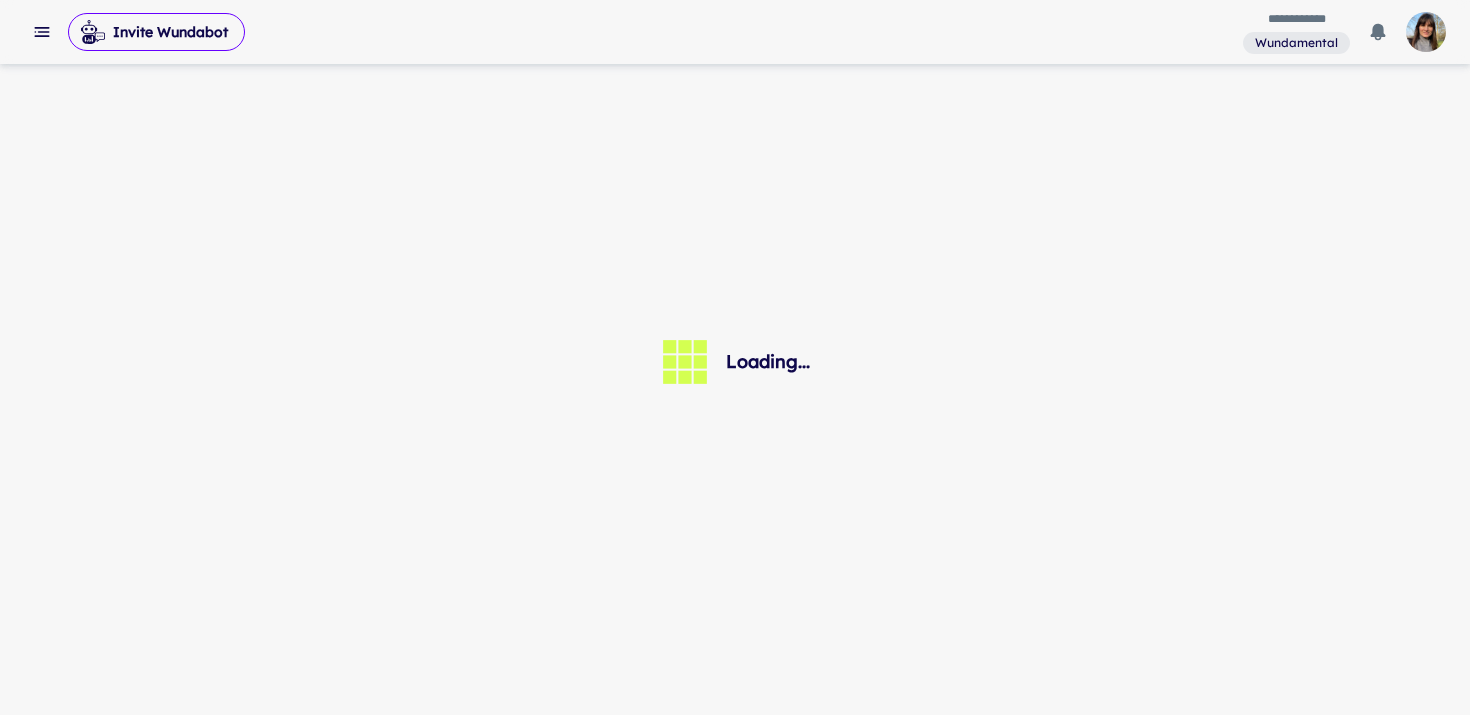 scroll, scrollTop: 0, scrollLeft: 0, axis: both 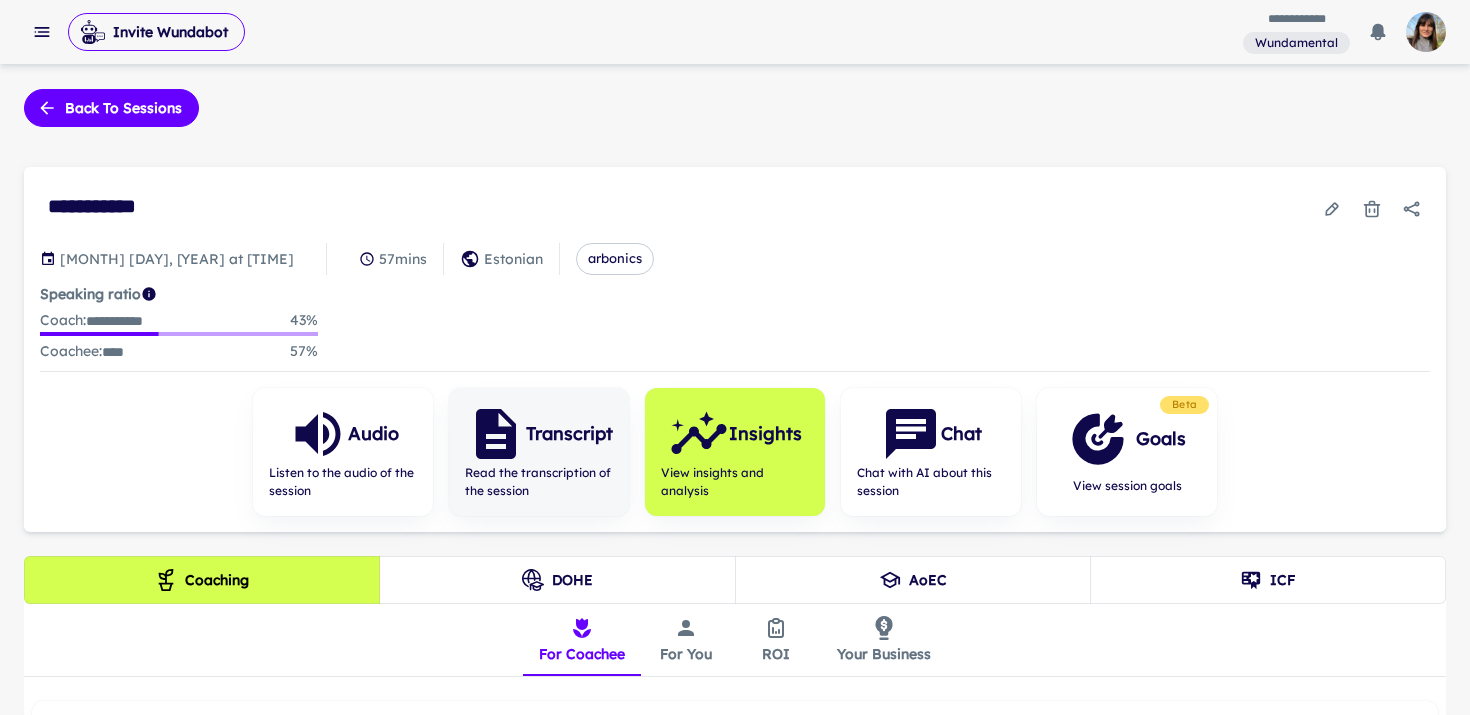 click 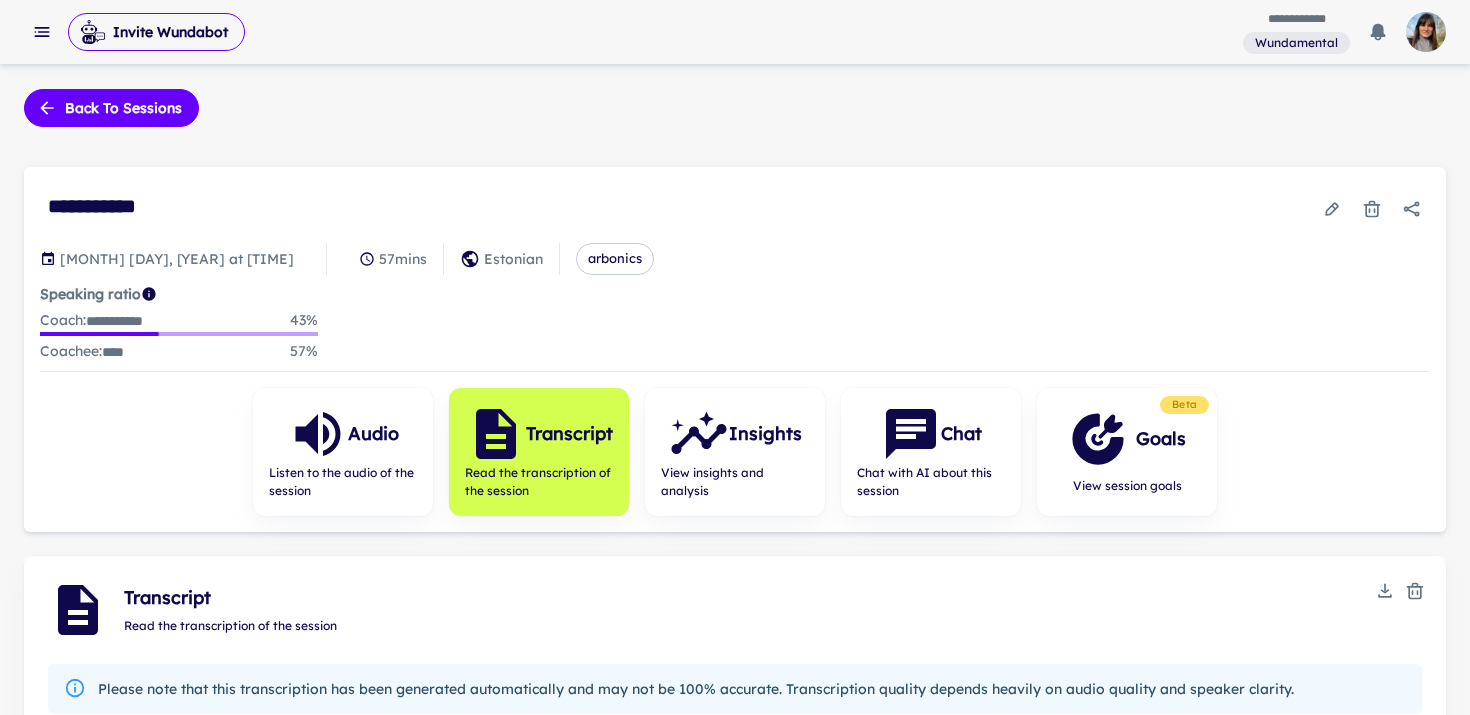 scroll, scrollTop: 8507, scrollLeft: 0, axis: vertical 